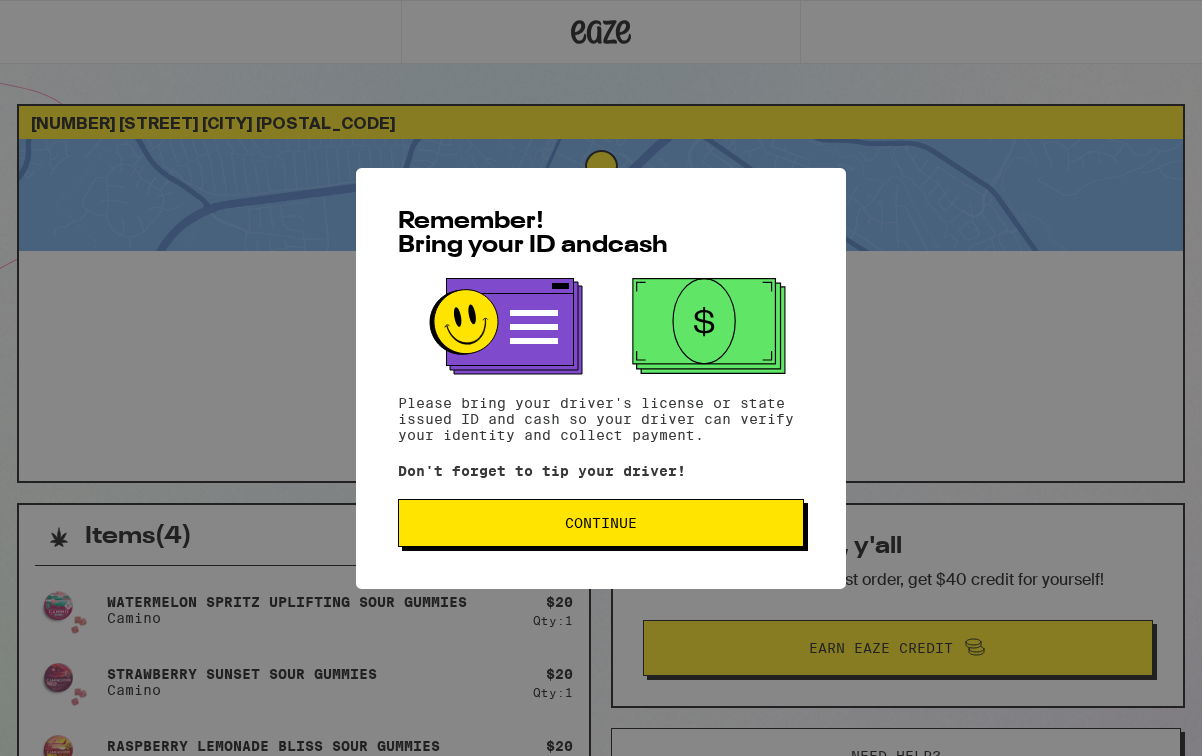 scroll, scrollTop: 0, scrollLeft: 0, axis: both 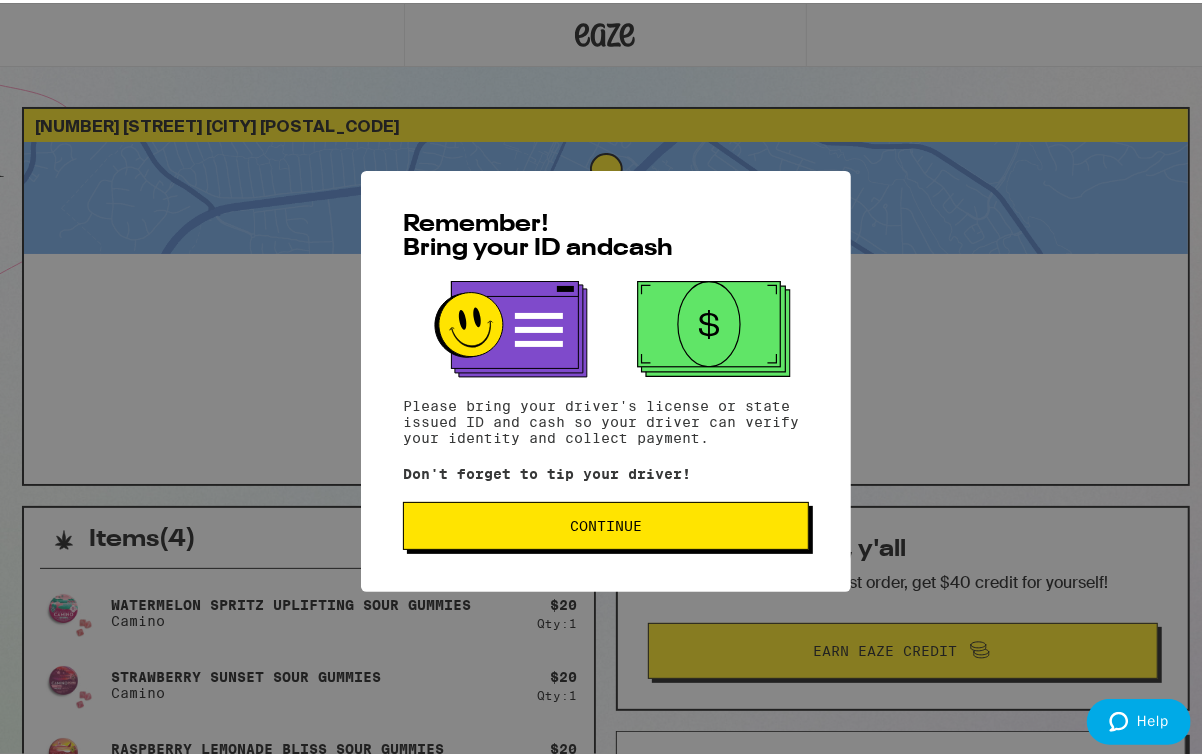 click on "Continue" at bounding box center [606, 523] 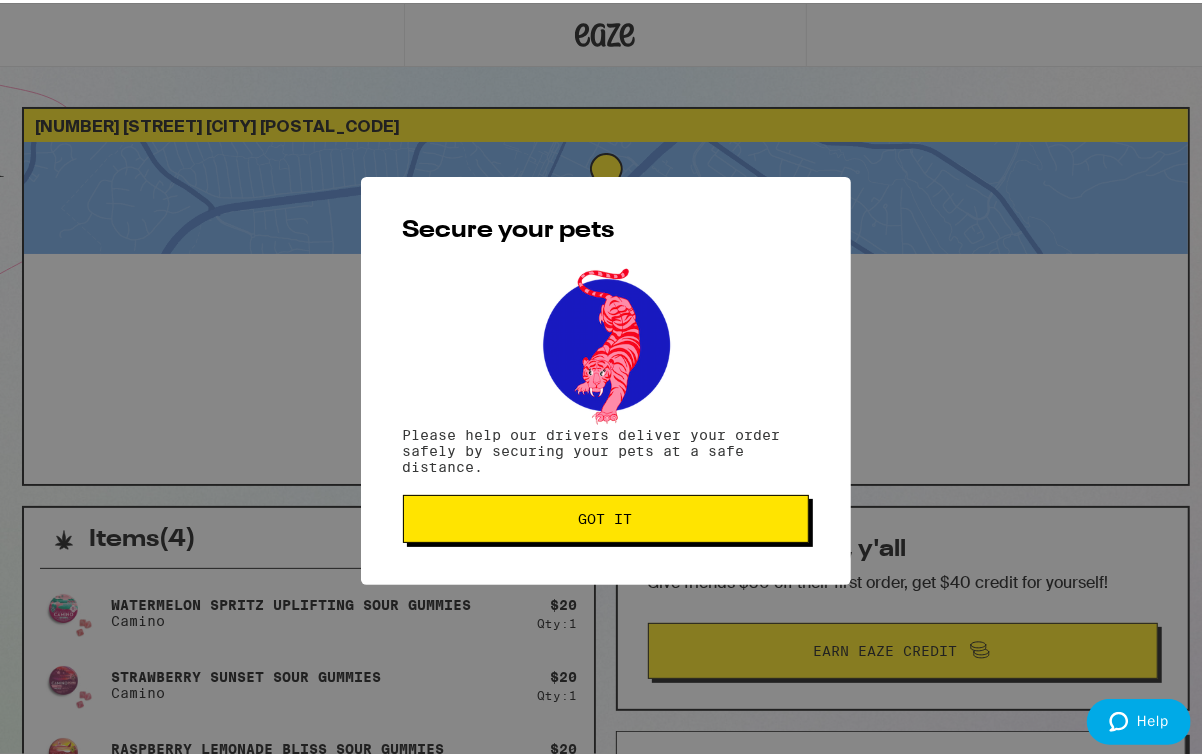 click on "Got it" at bounding box center [606, 516] 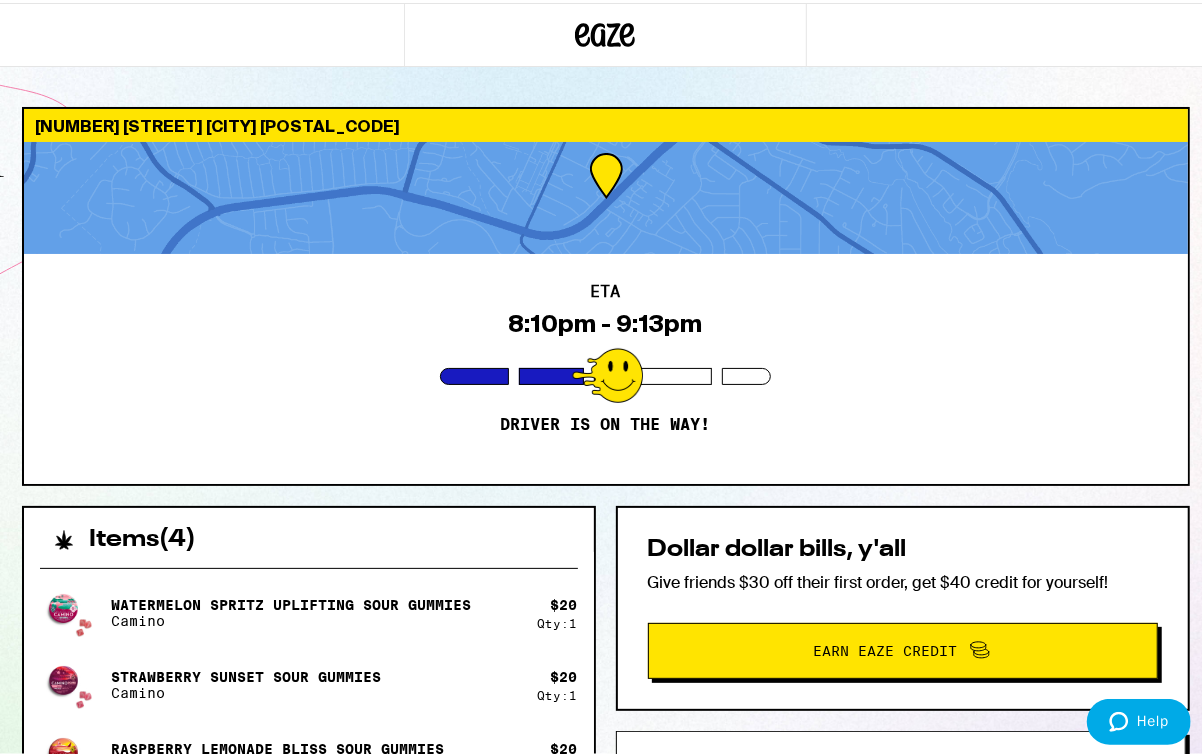 scroll, scrollTop: 0, scrollLeft: 0, axis: both 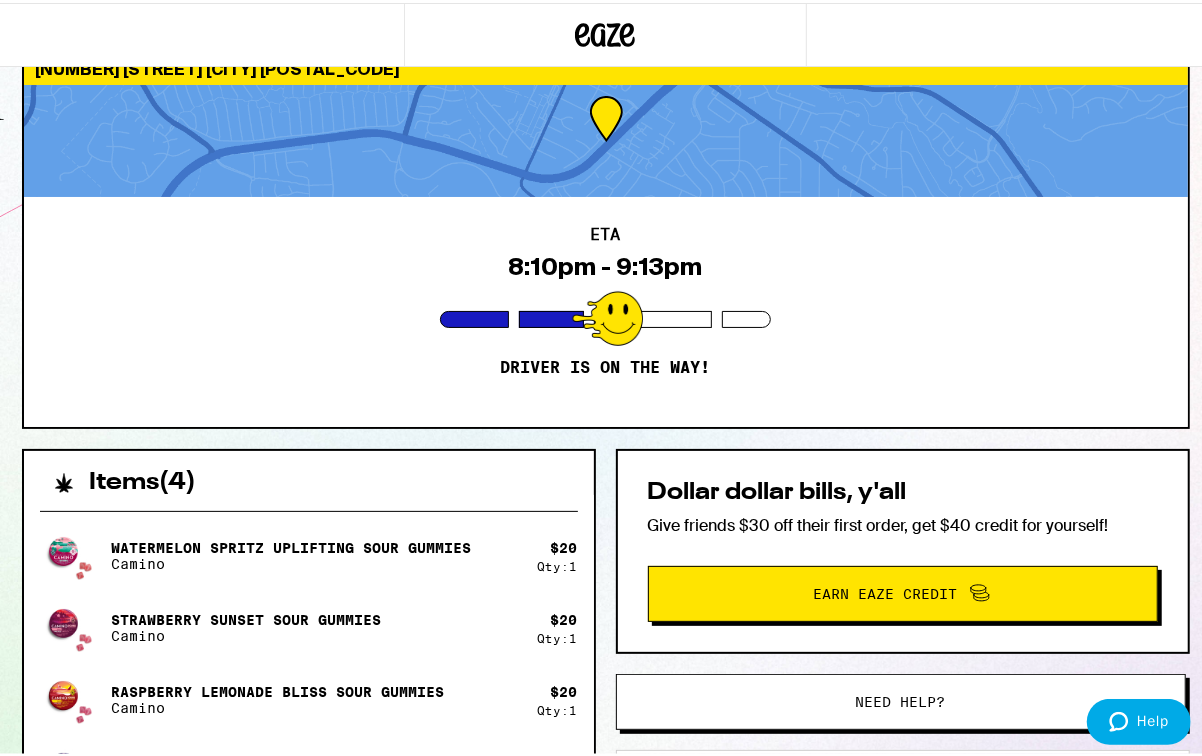 click on "ETA 8:10pm - 9:13pm Driver is on the way!" at bounding box center (606, 309) 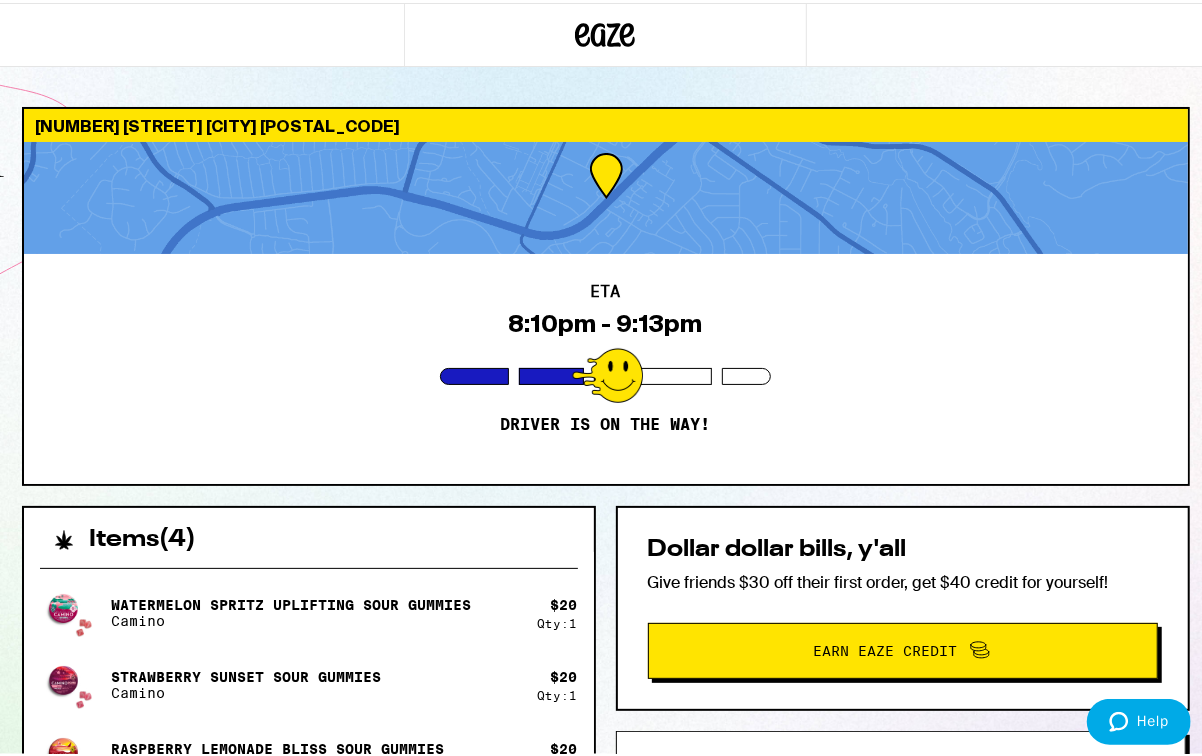 click at bounding box center [606, 195] 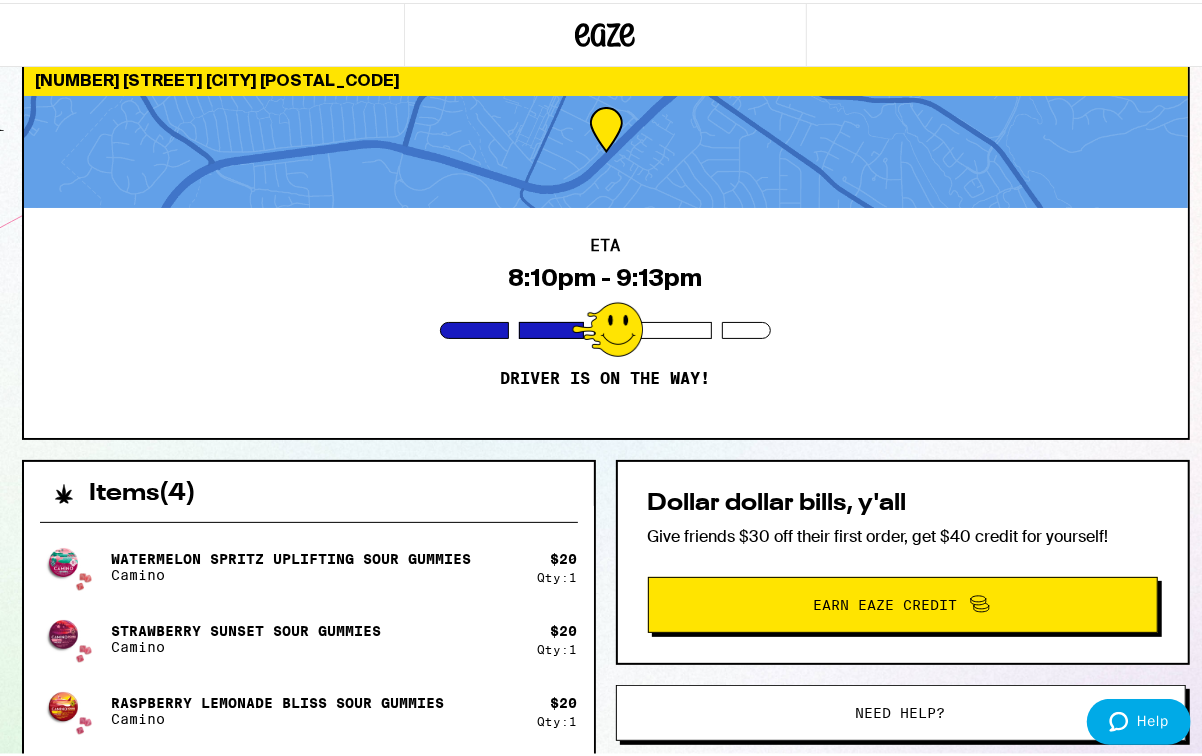 scroll, scrollTop: 0, scrollLeft: 0, axis: both 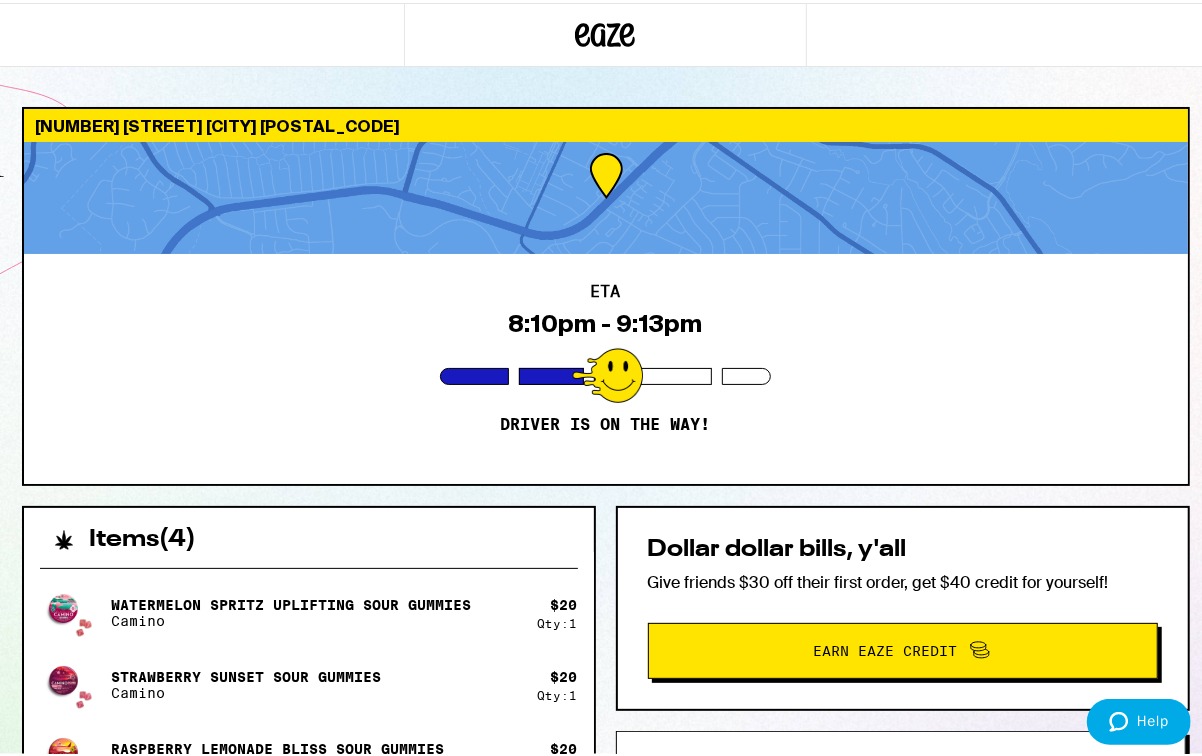 click 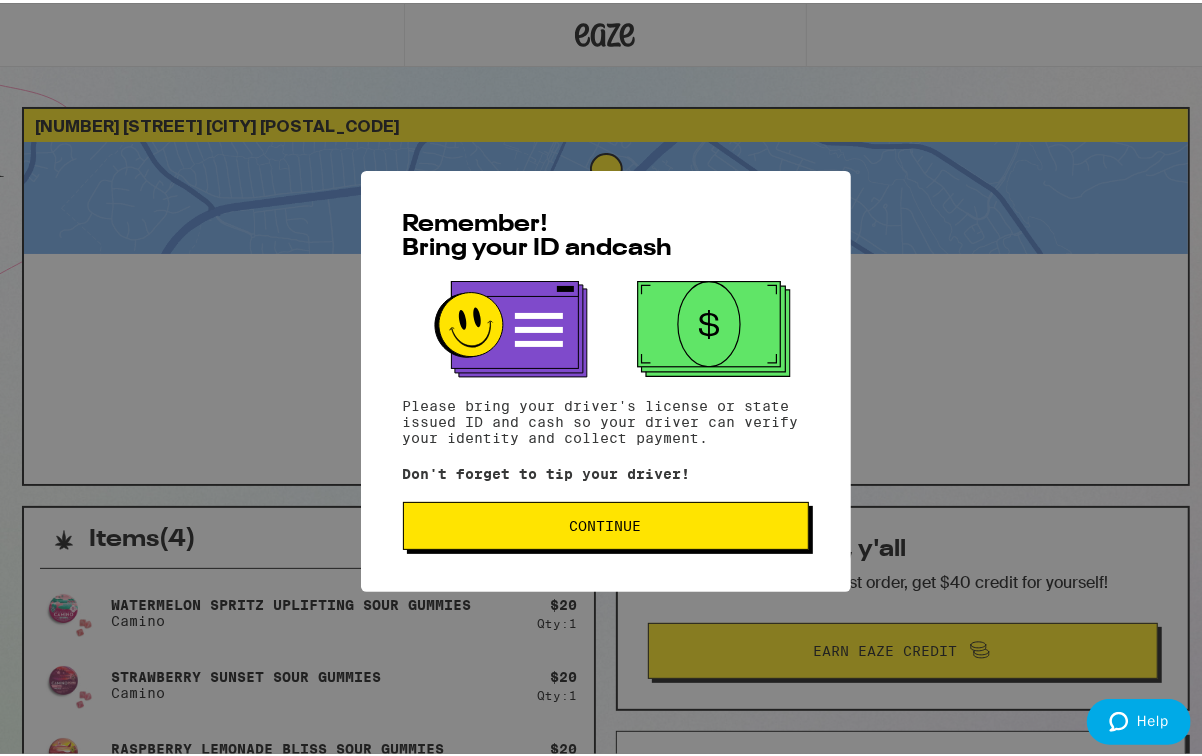 click on "Continue" at bounding box center [606, 523] 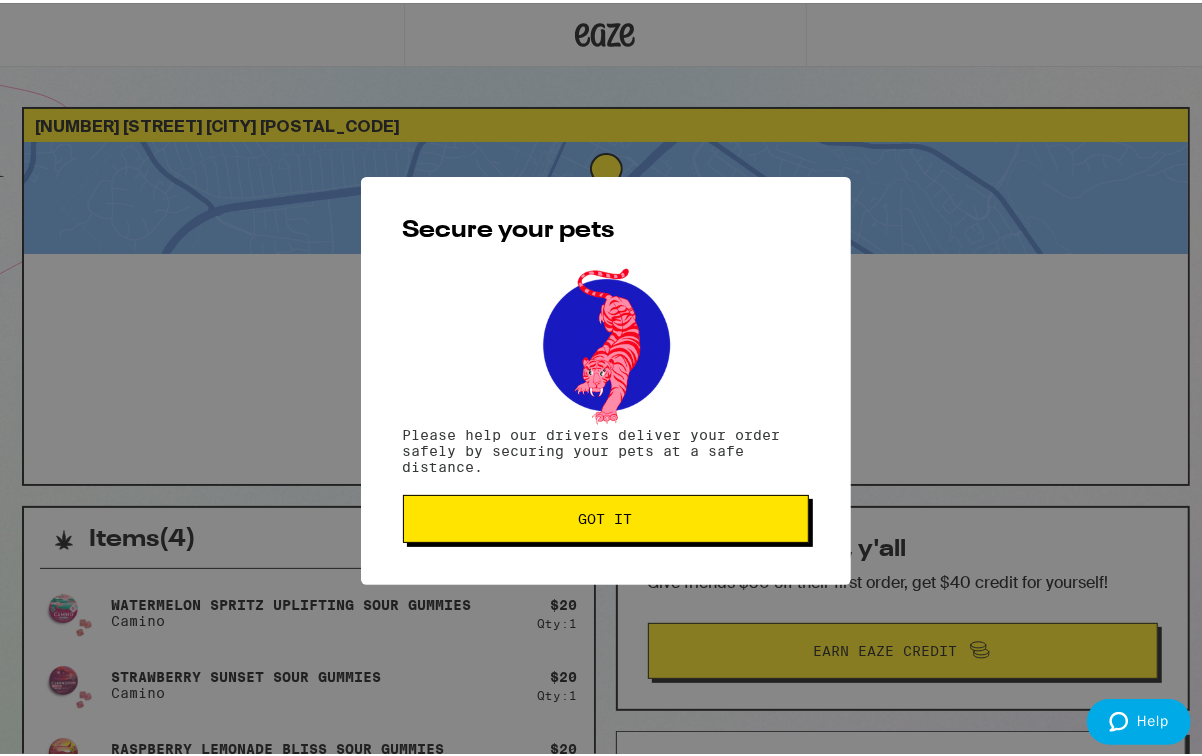 click on "Got it" at bounding box center (606, 516) 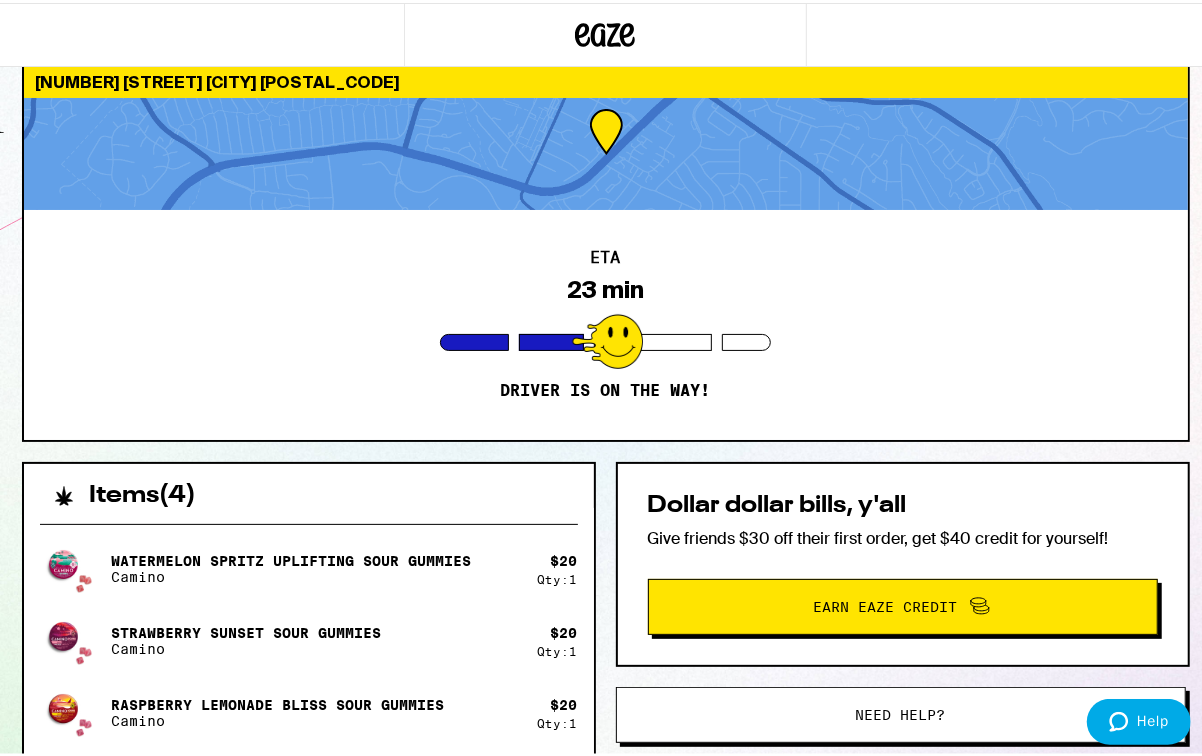 scroll, scrollTop: 0, scrollLeft: 0, axis: both 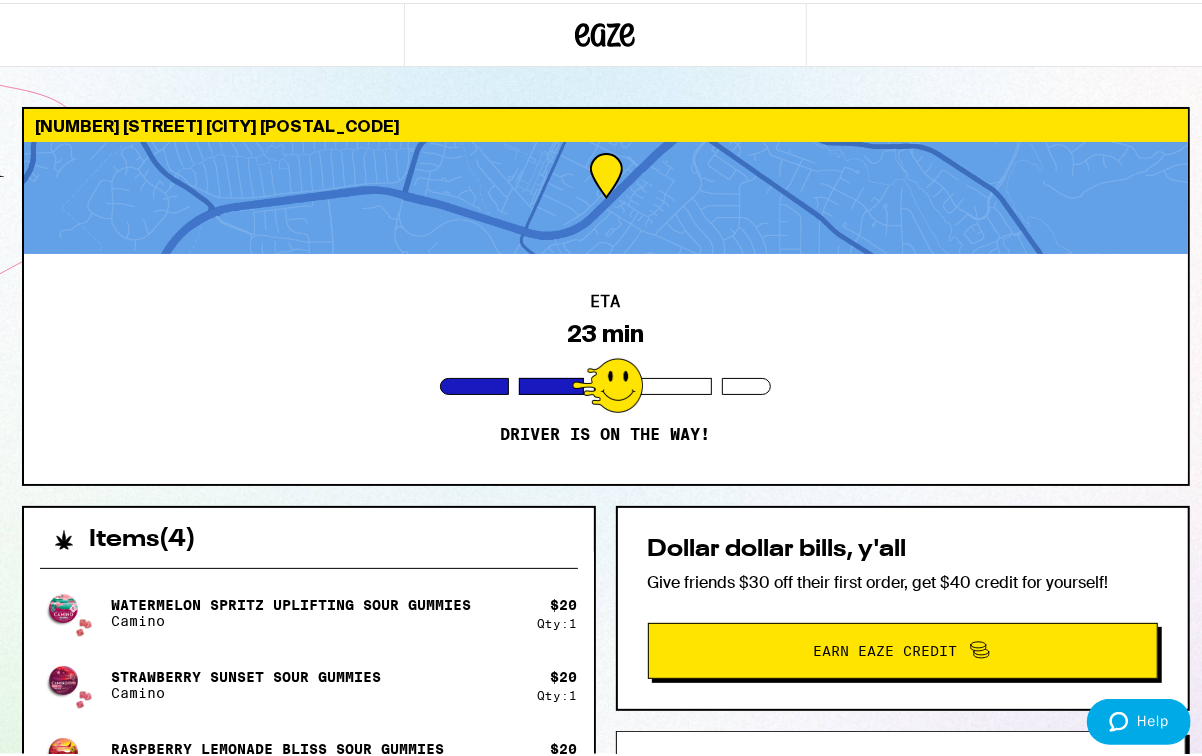 click at bounding box center [607, 382] 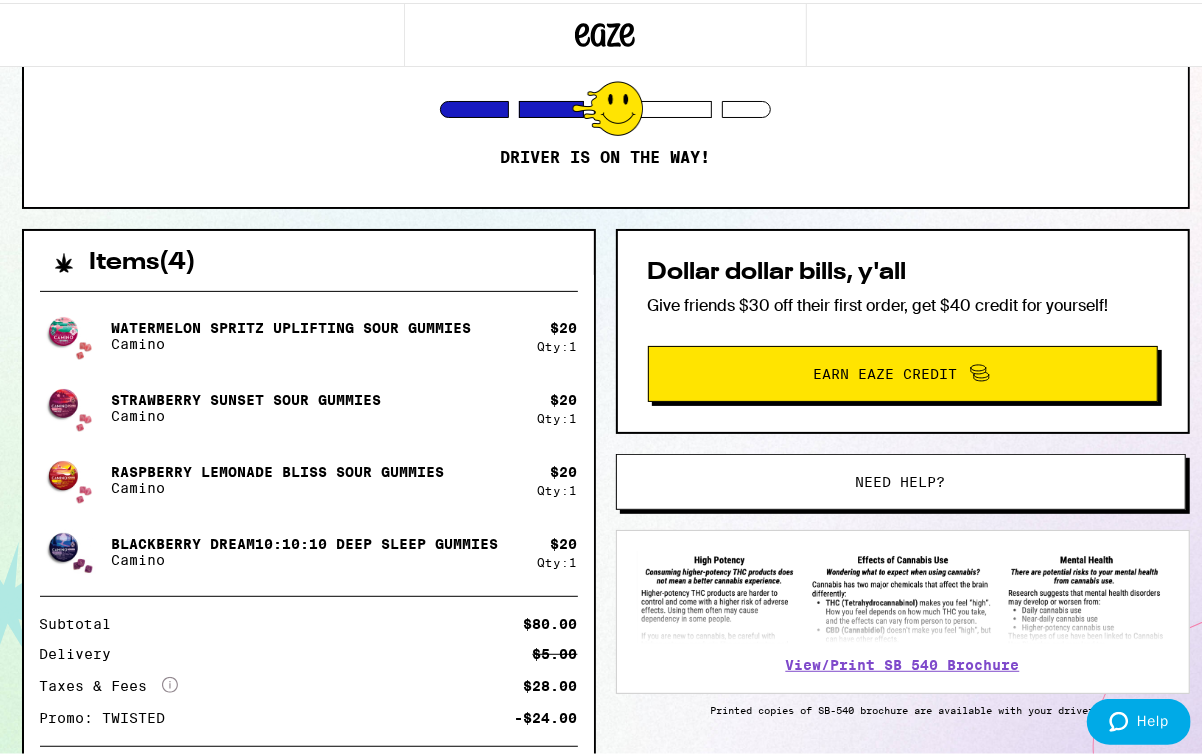 scroll, scrollTop: 0, scrollLeft: 0, axis: both 